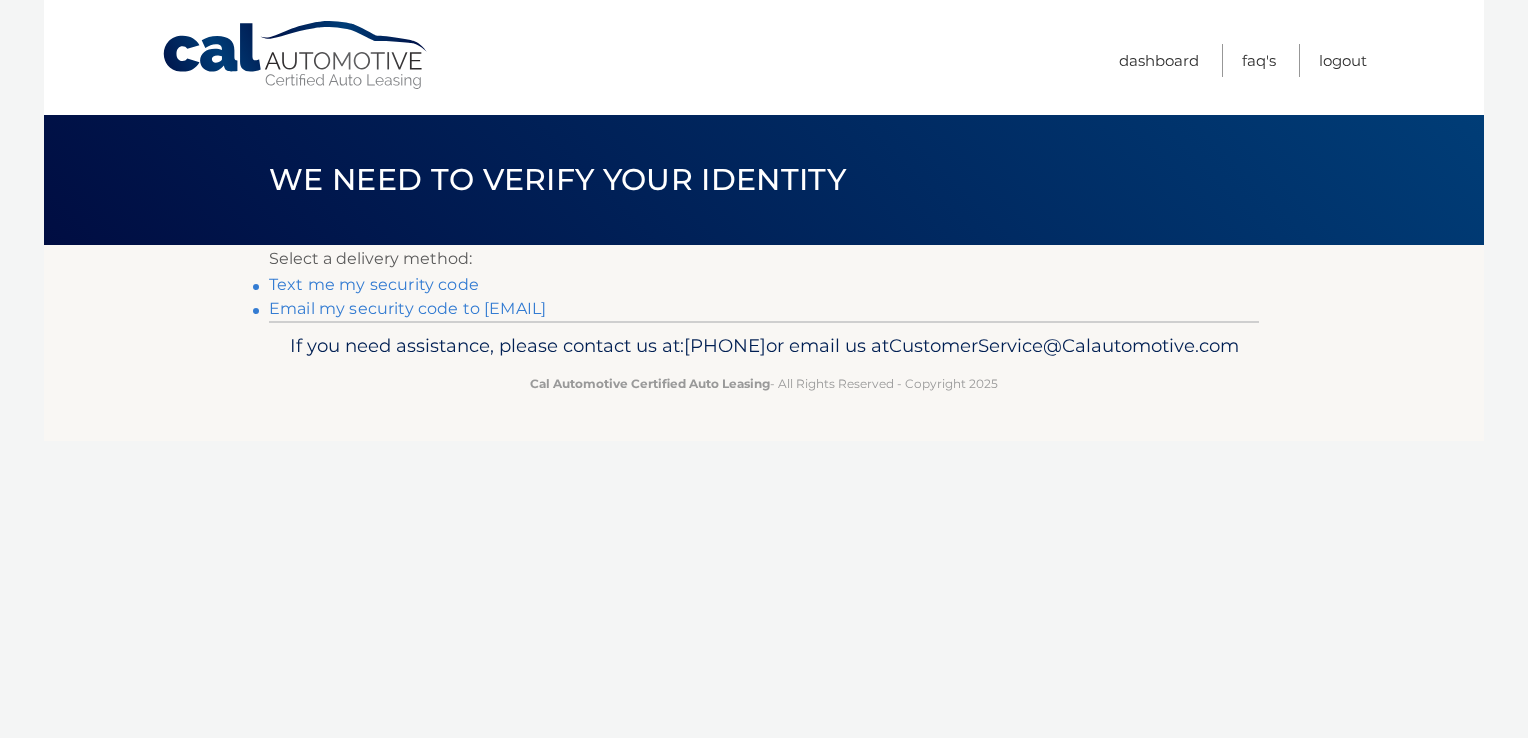 scroll, scrollTop: 0, scrollLeft: 0, axis: both 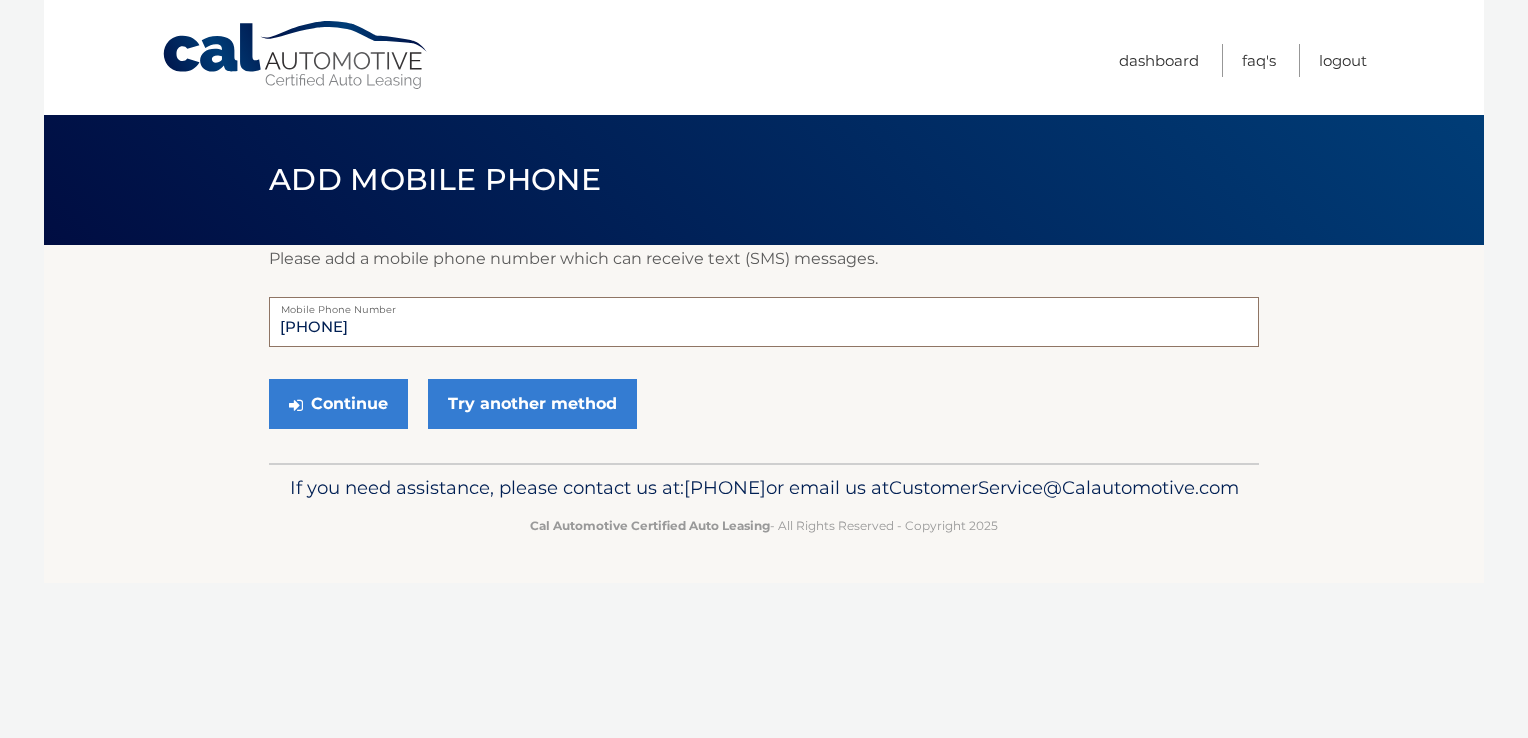 click on "�999999999" at bounding box center [764, 322] 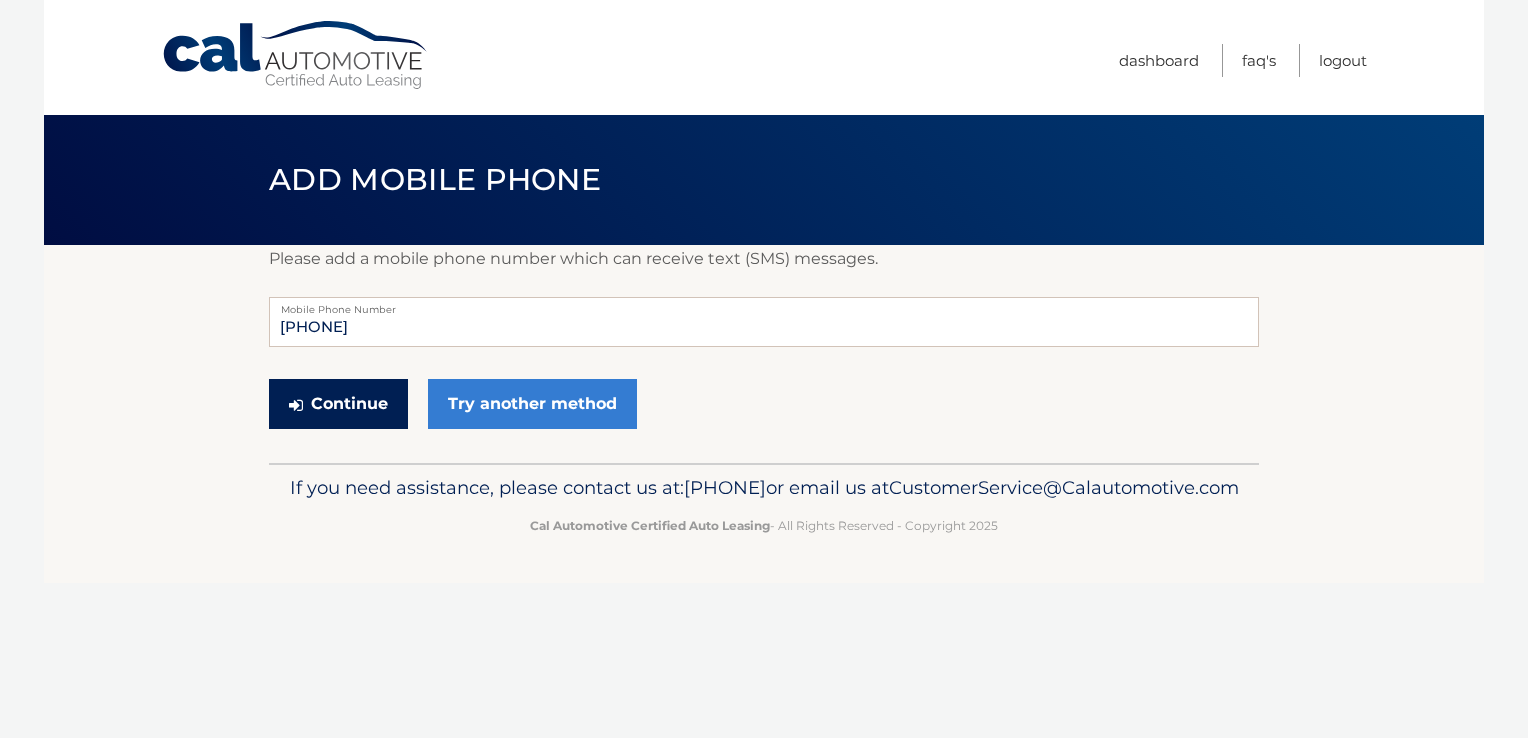 type 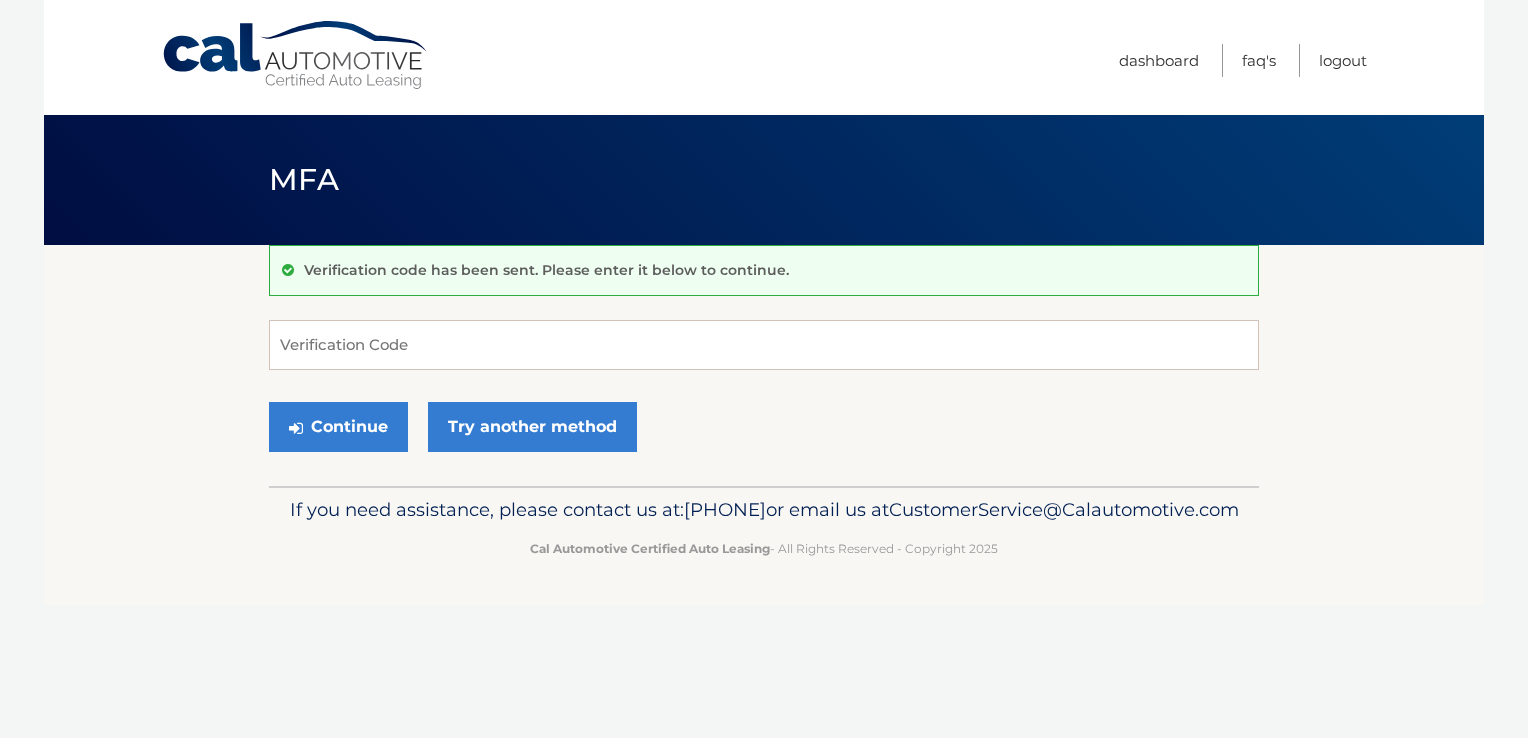 scroll, scrollTop: 0, scrollLeft: 0, axis: both 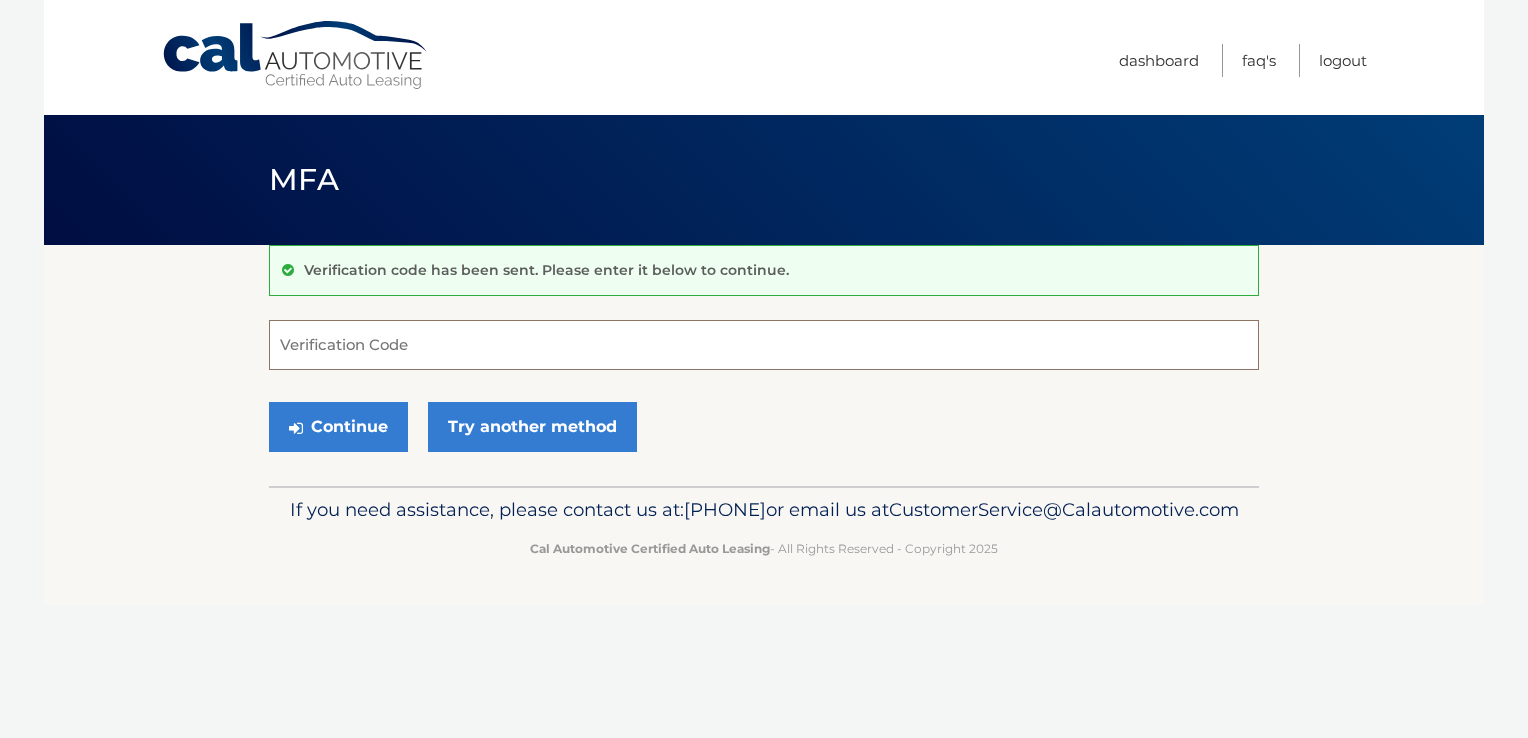 click on "Verification Code" at bounding box center (764, 345) 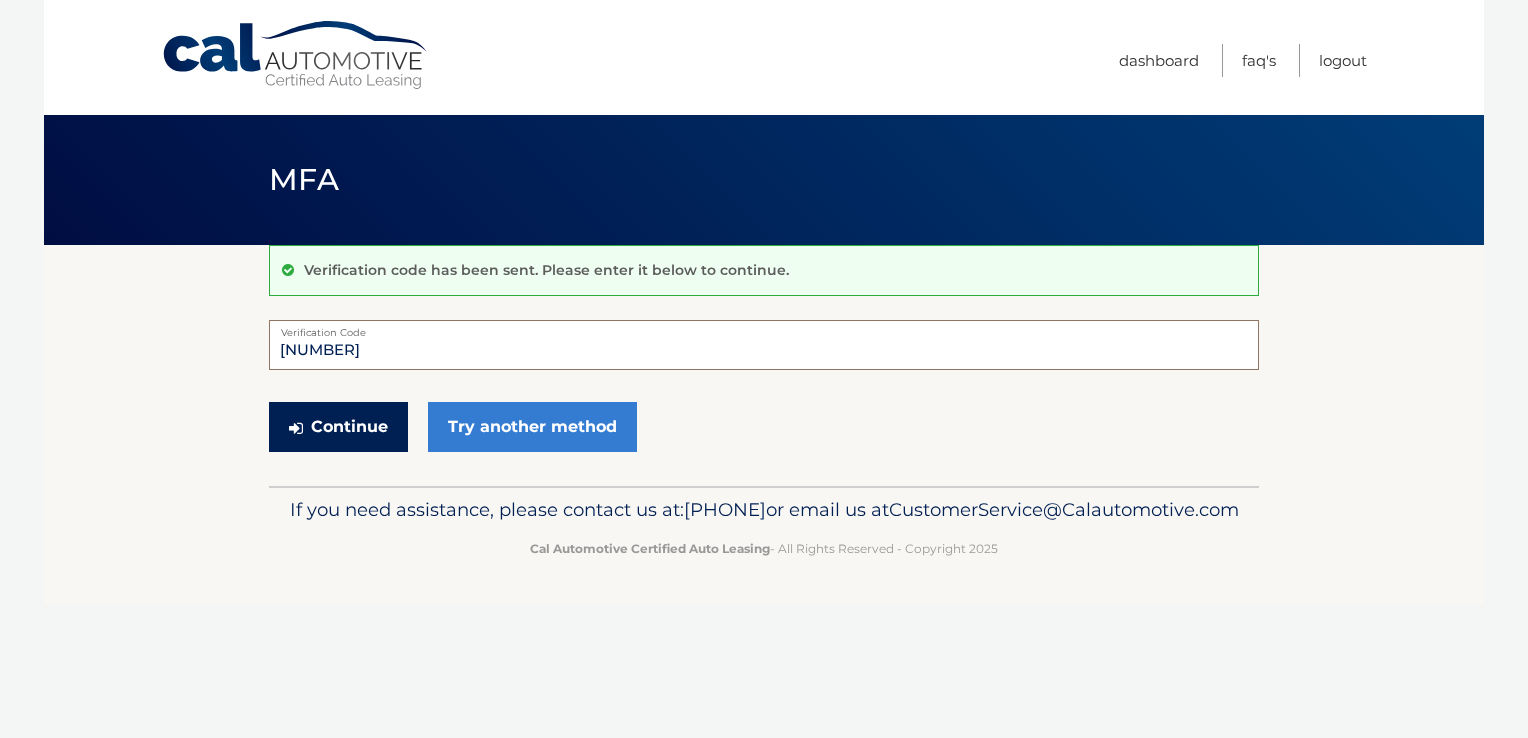 type on "194889" 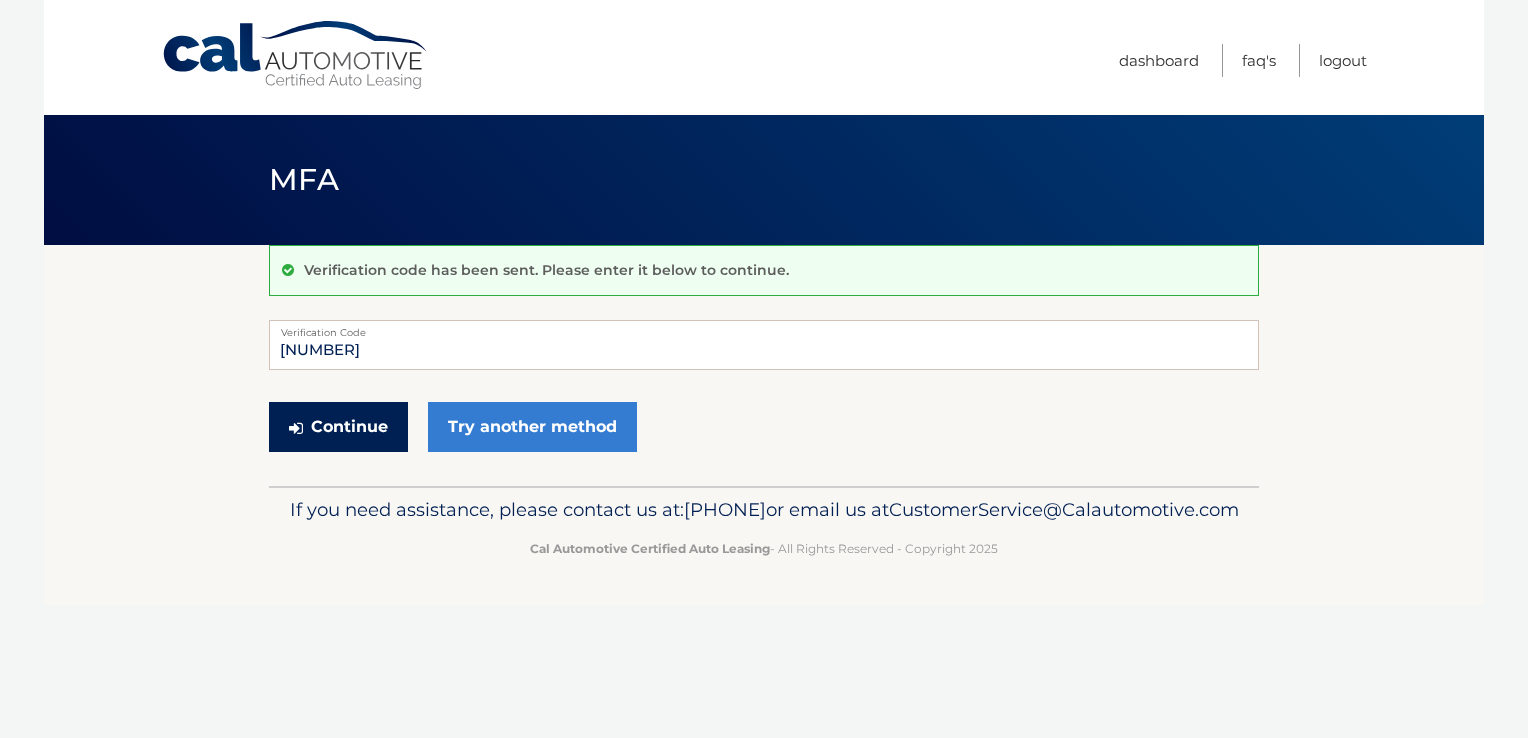 click on "Continue" at bounding box center [338, 427] 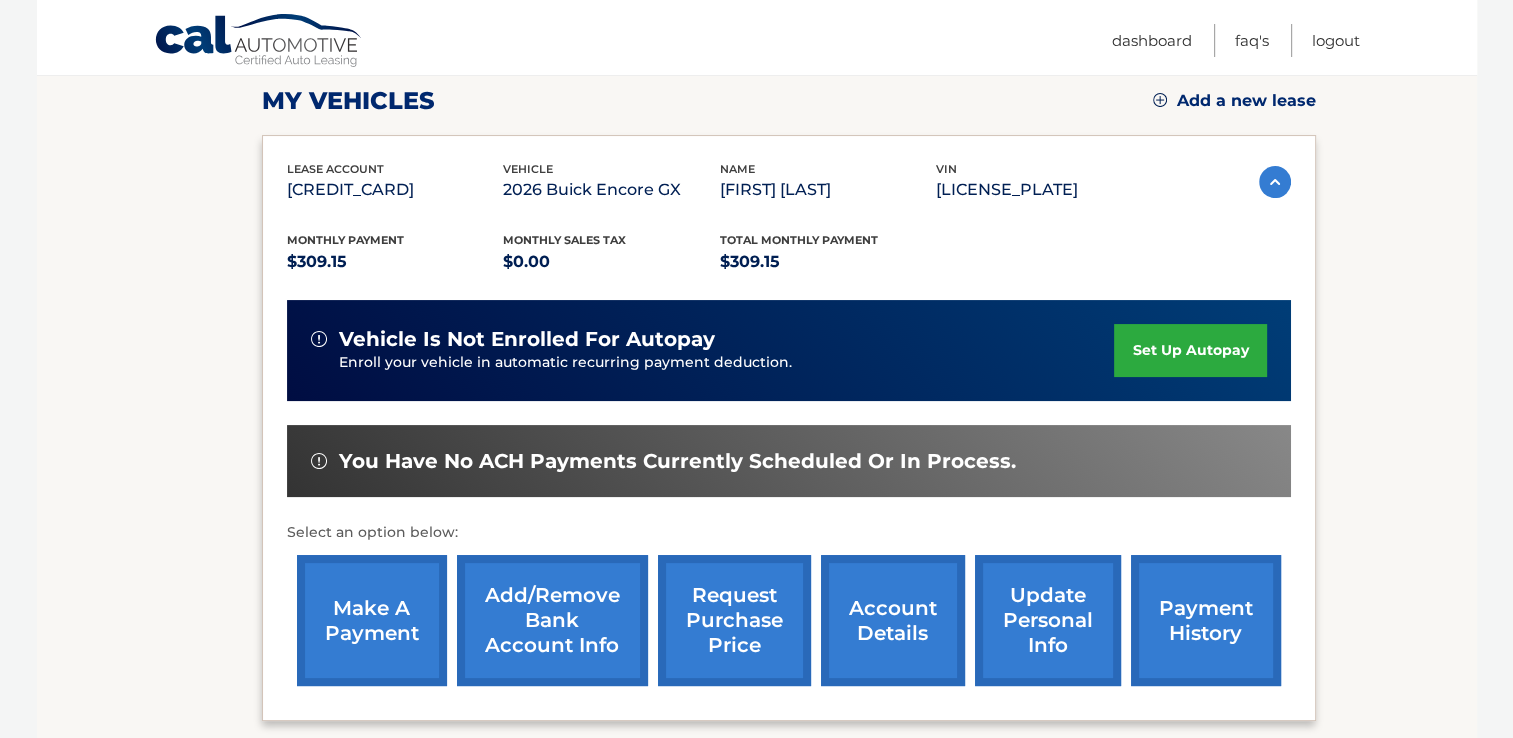 scroll, scrollTop: 278, scrollLeft: 0, axis: vertical 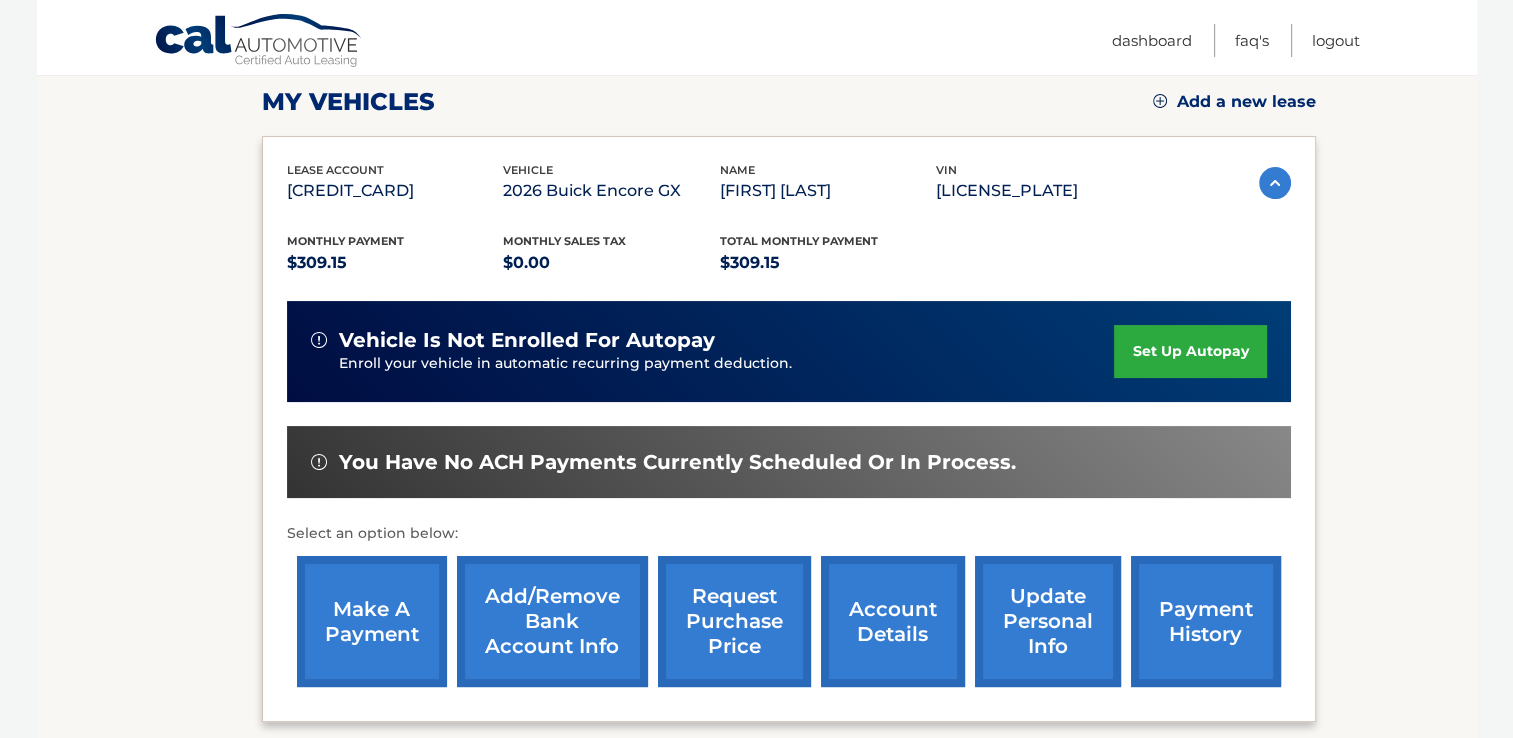 click on "make a payment" at bounding box center [372, 621] 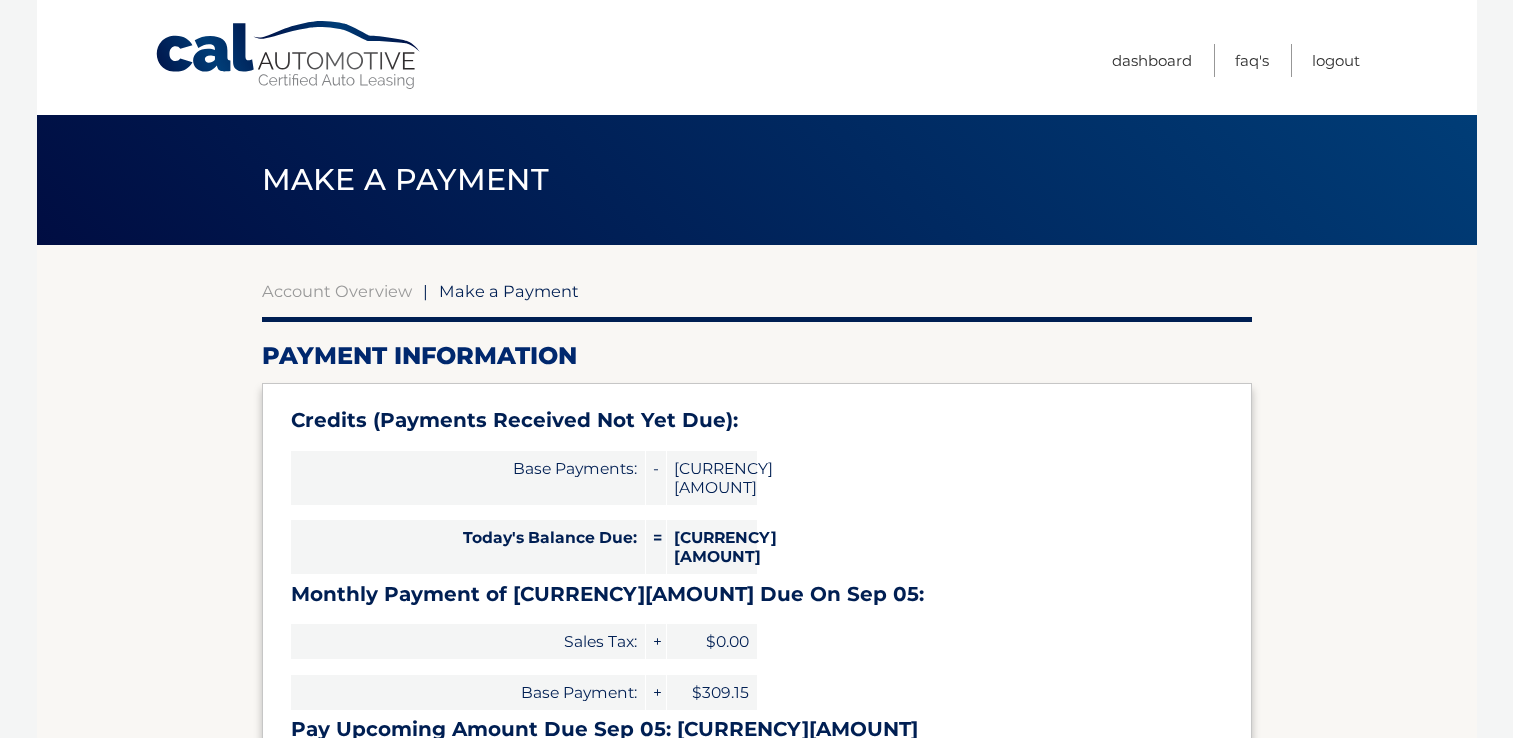 select on "[UUID]" 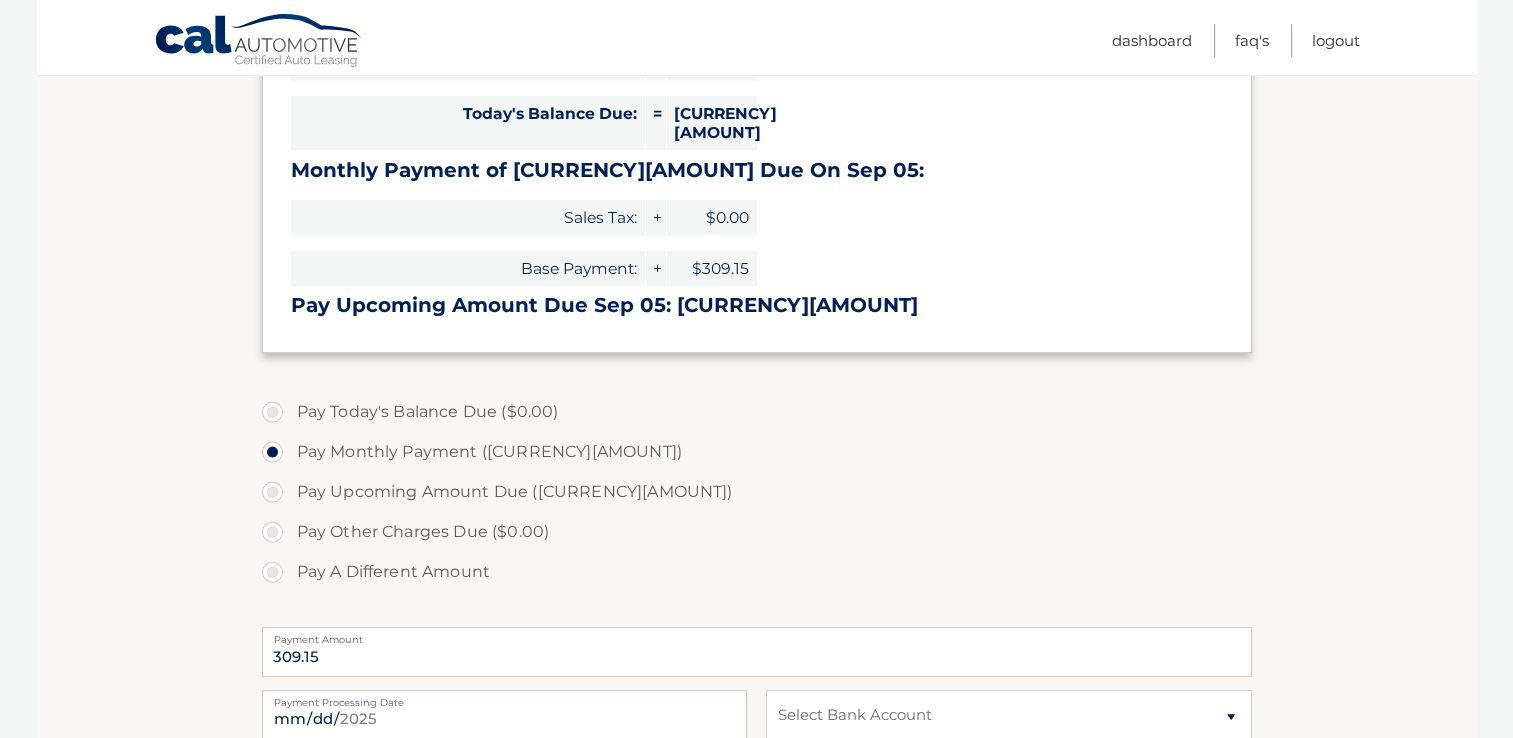 scroll, scrollTop: 423, scrollLeft: 0, axis: vertical 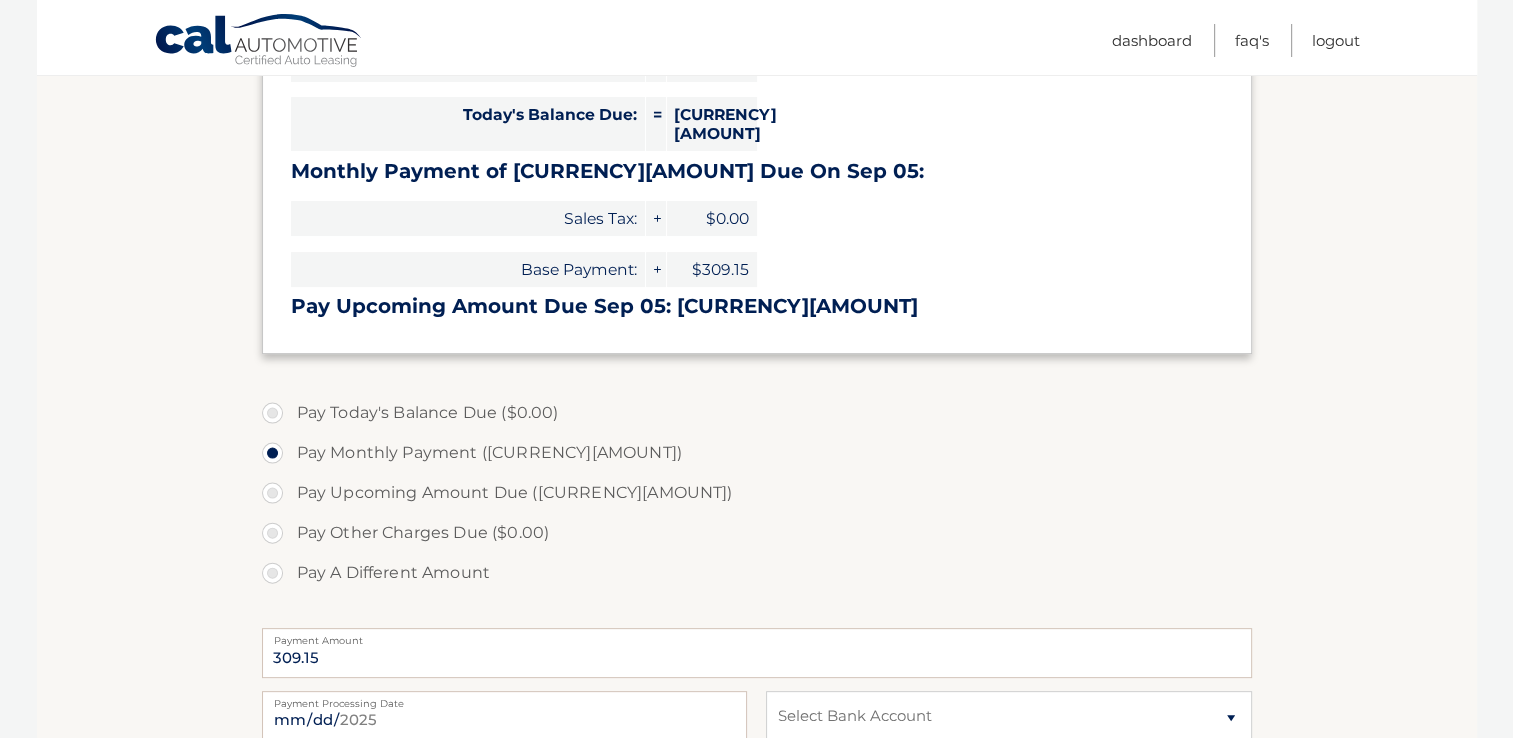 drag, startPoint x: 452, startPoint y: 636, endPoint x: 1324, endPoint y: 409, distance: 901.06213 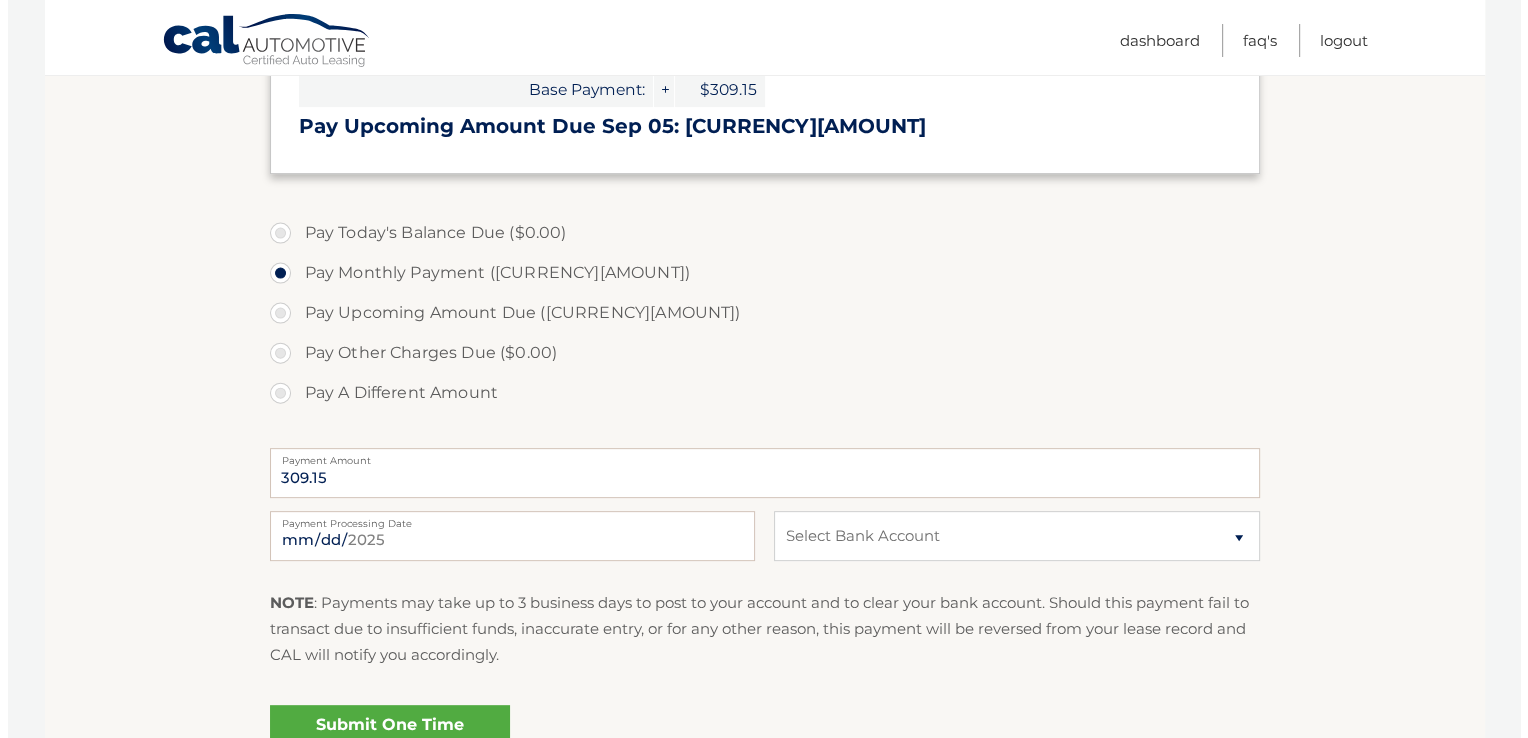 scroll, scrollTop: 651, scrollLeft: 0, axis: vertical 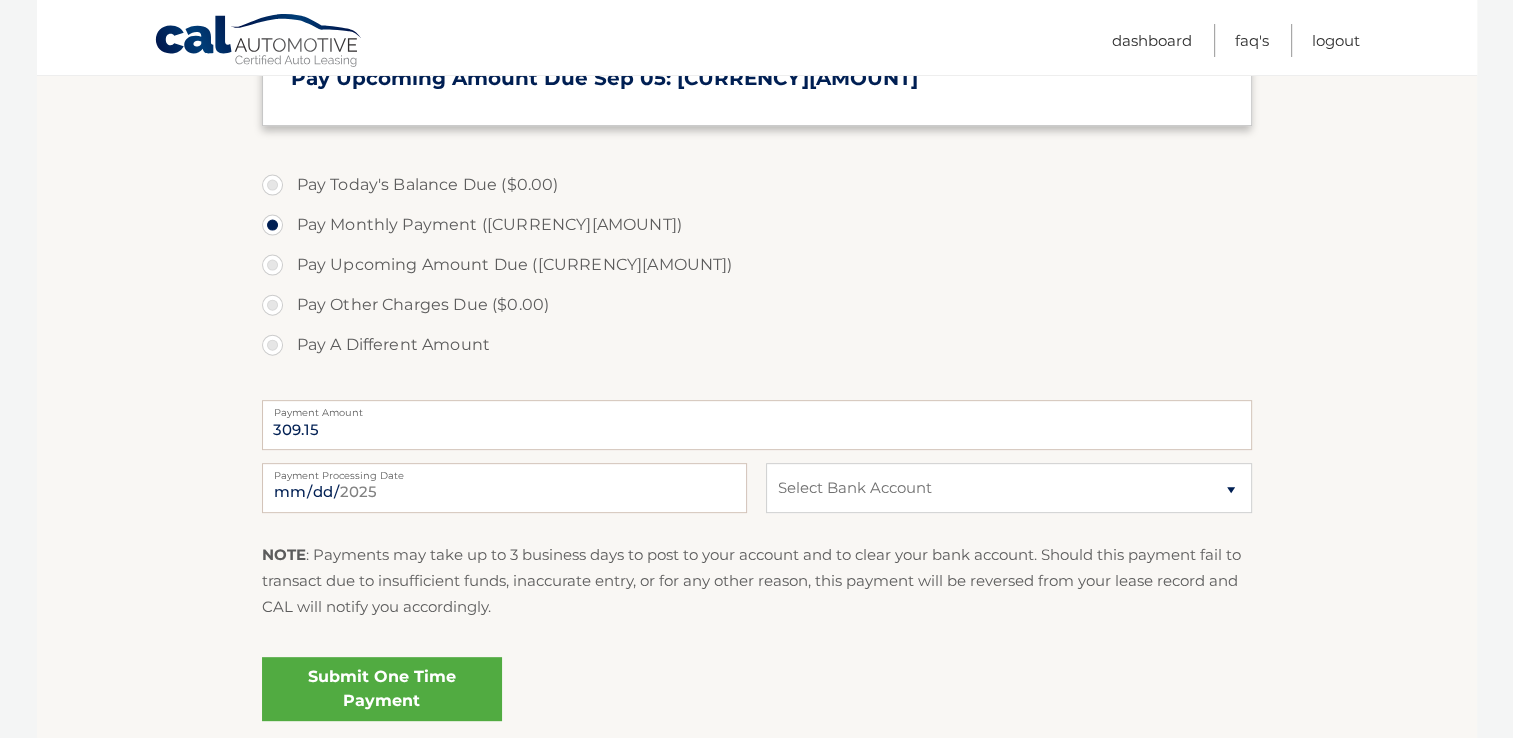click on "Submit One Time Payment" at bounding box center [382, 689] 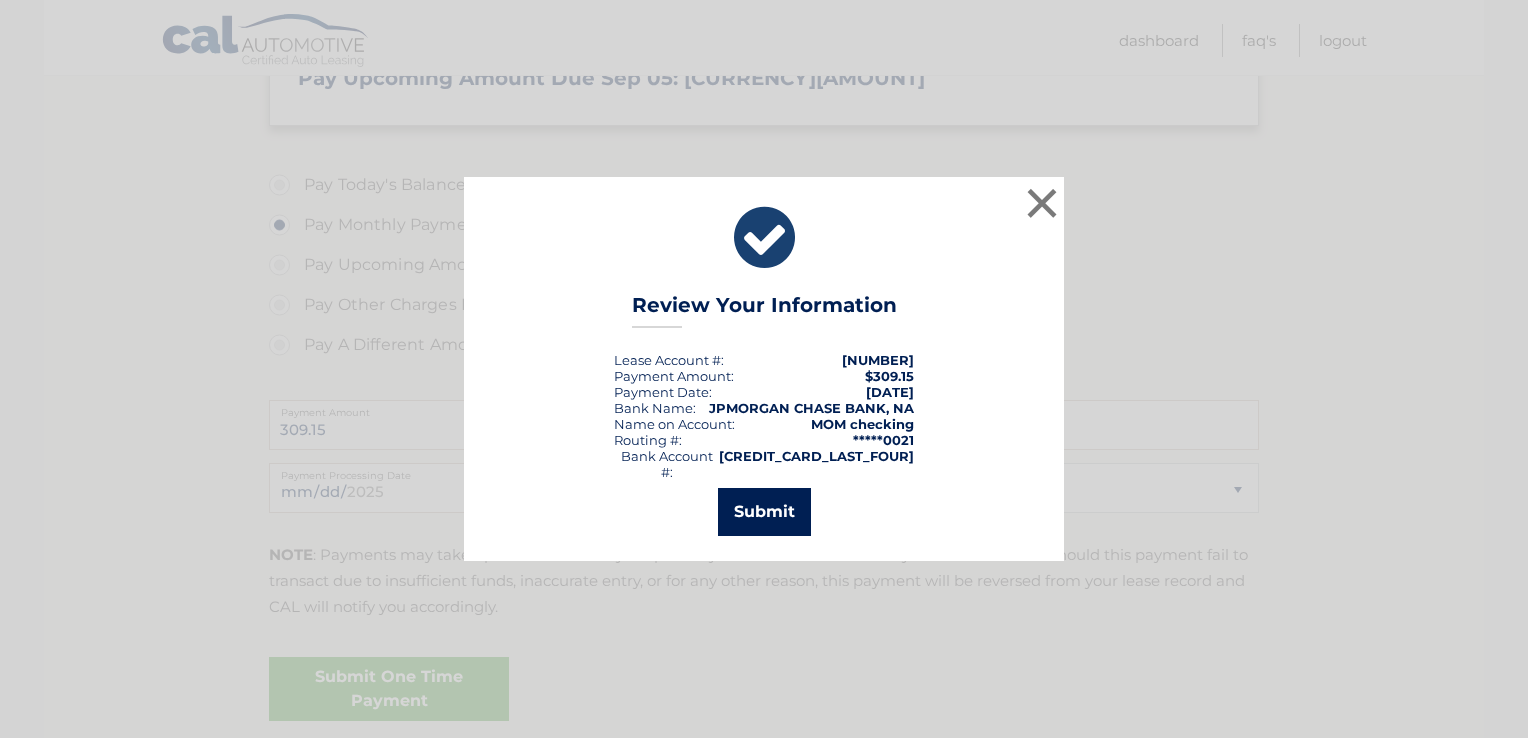 click on "Submit" at bounding box center (764, 512) 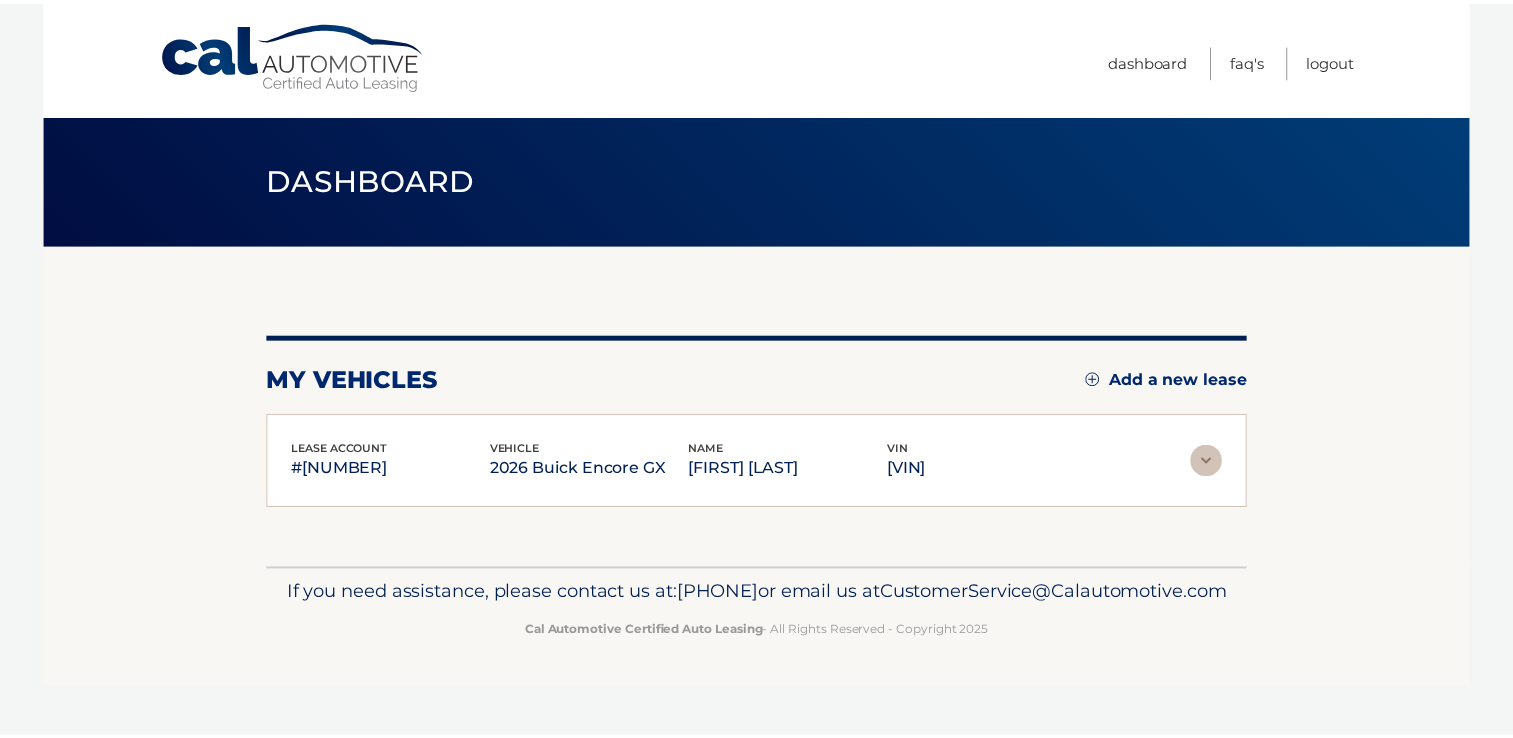 scroll, scrollTop: 0, scrollLeft: 0, axis: both 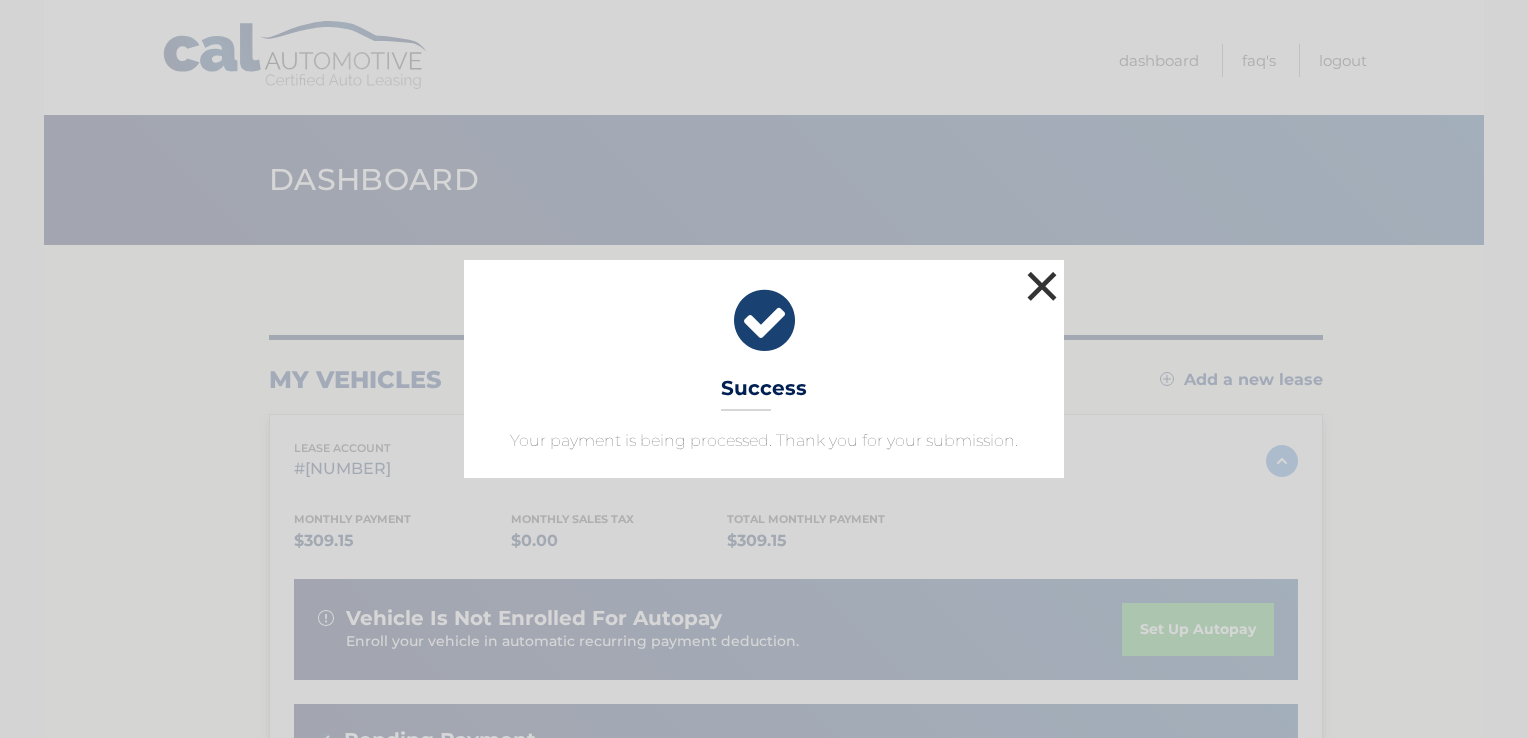 click on "×" at bounding box center (1042, 286) 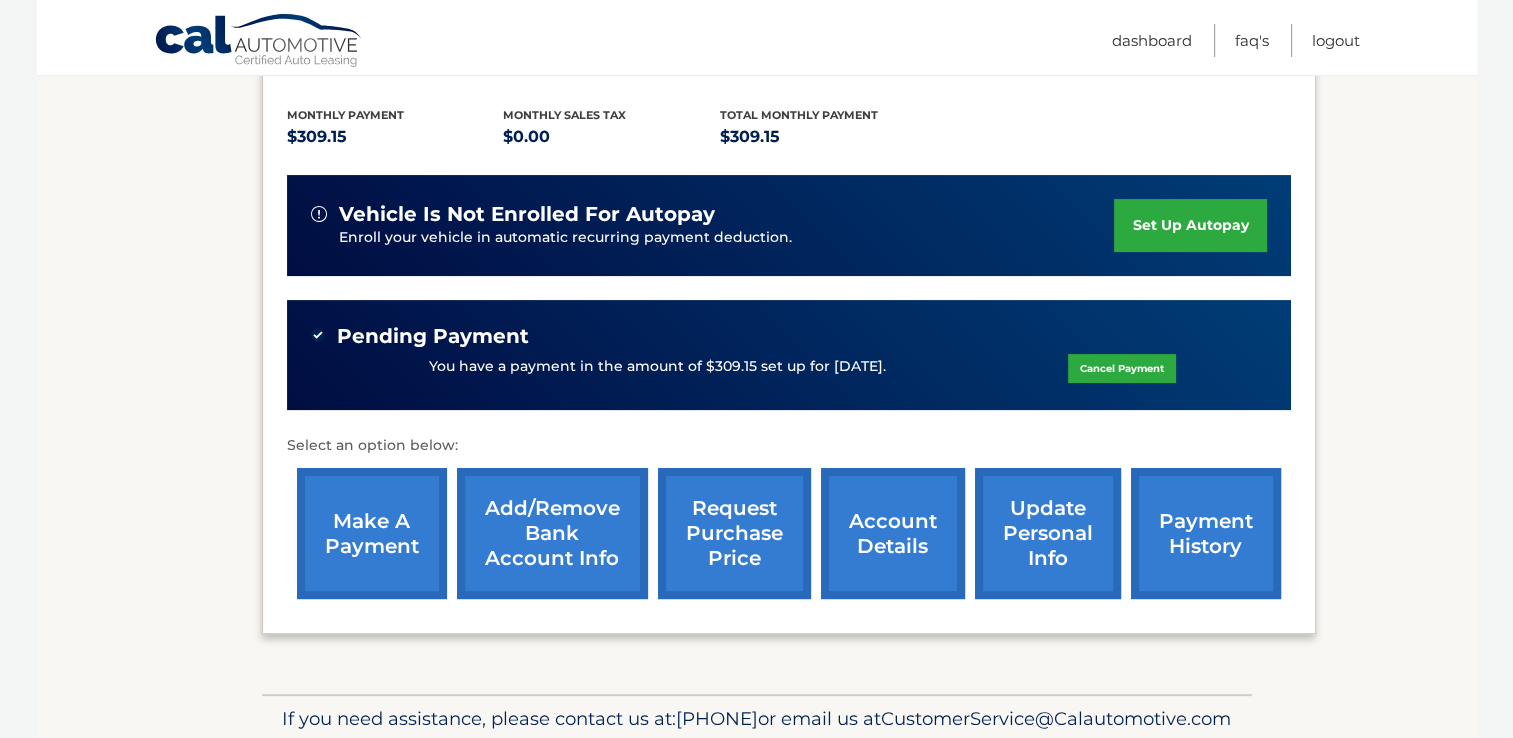 scroll, scrollTop: 403, scrollLeft: 0, axis: vertical 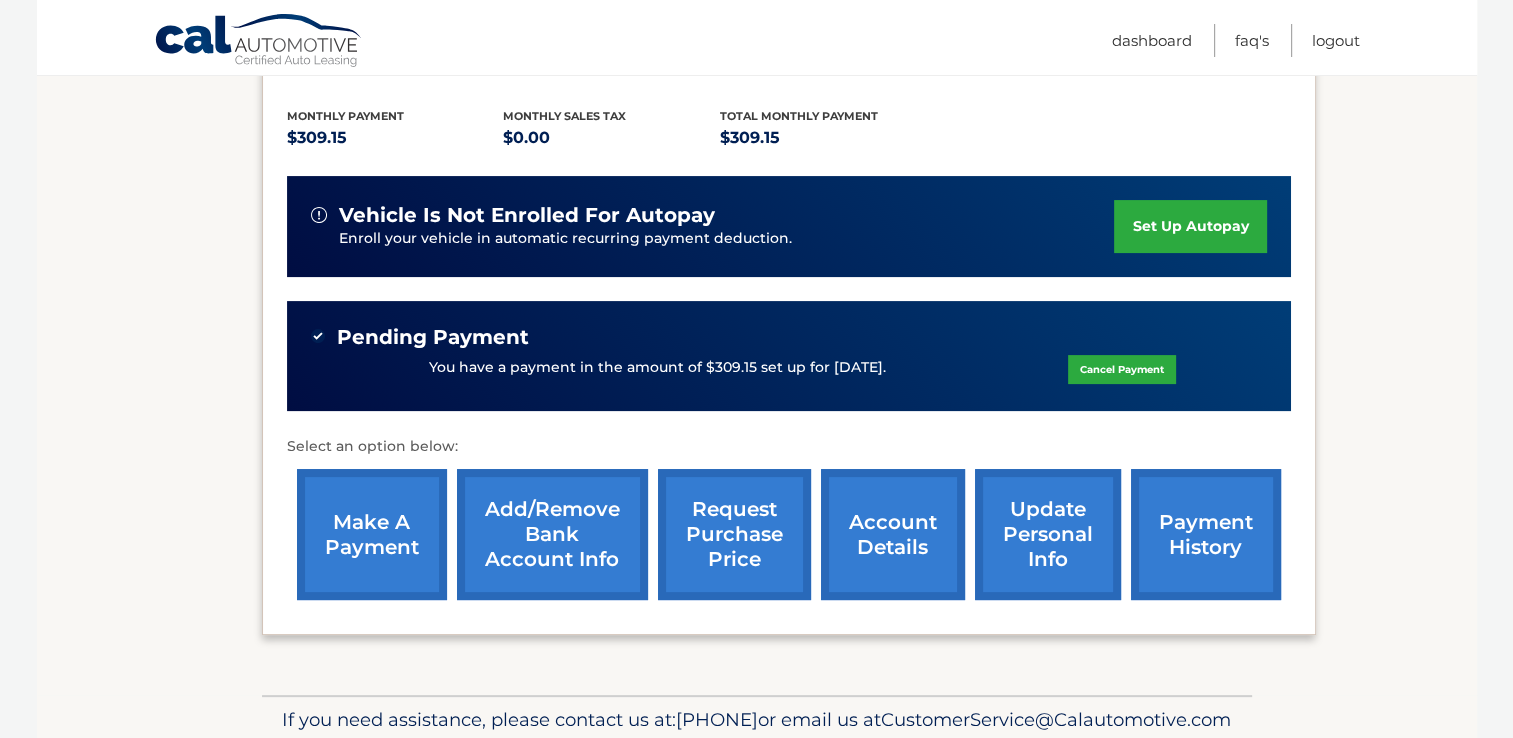 click on "payment history" at bounding box center [1206, 534] 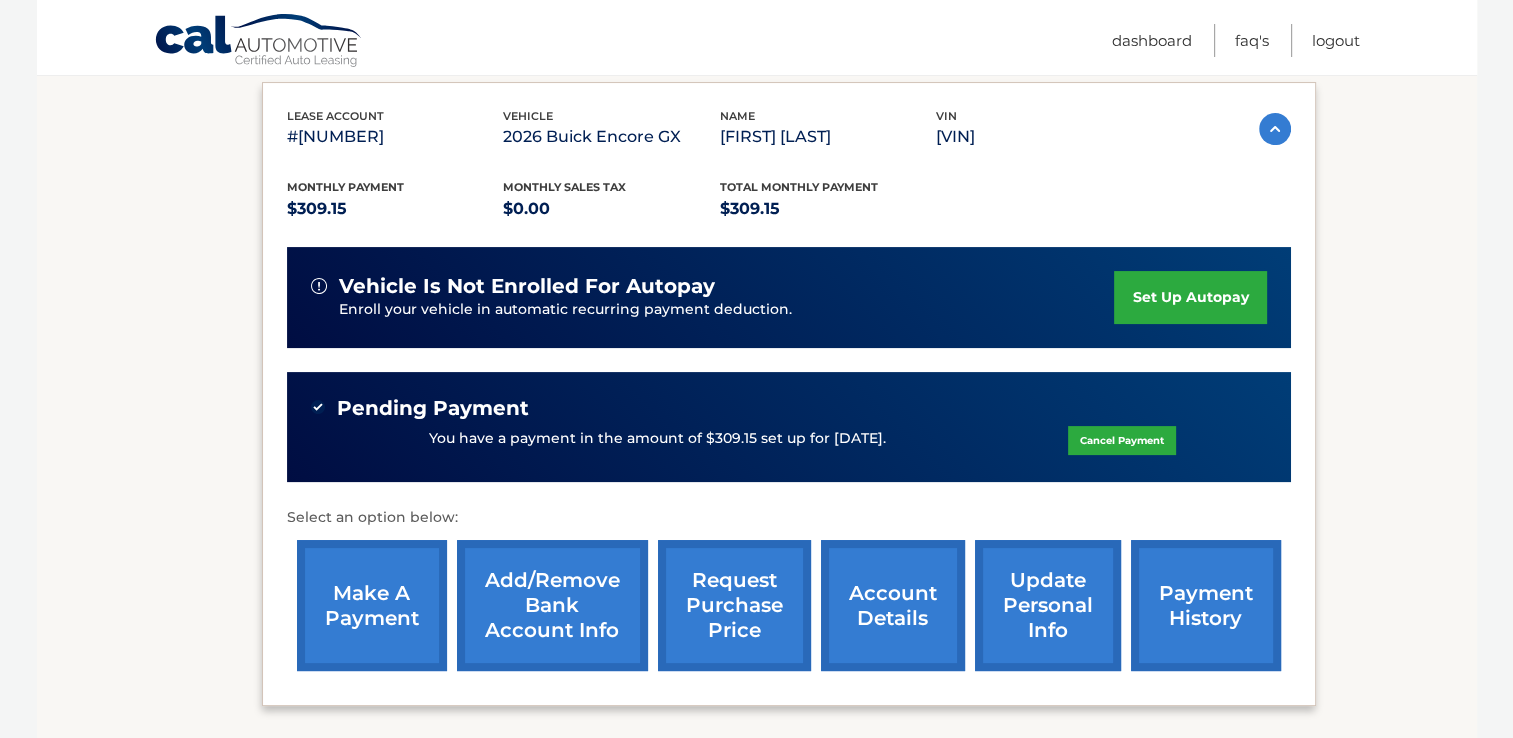 scroll, scrollTop: 331, scrollLeft: 0, axis: vertical 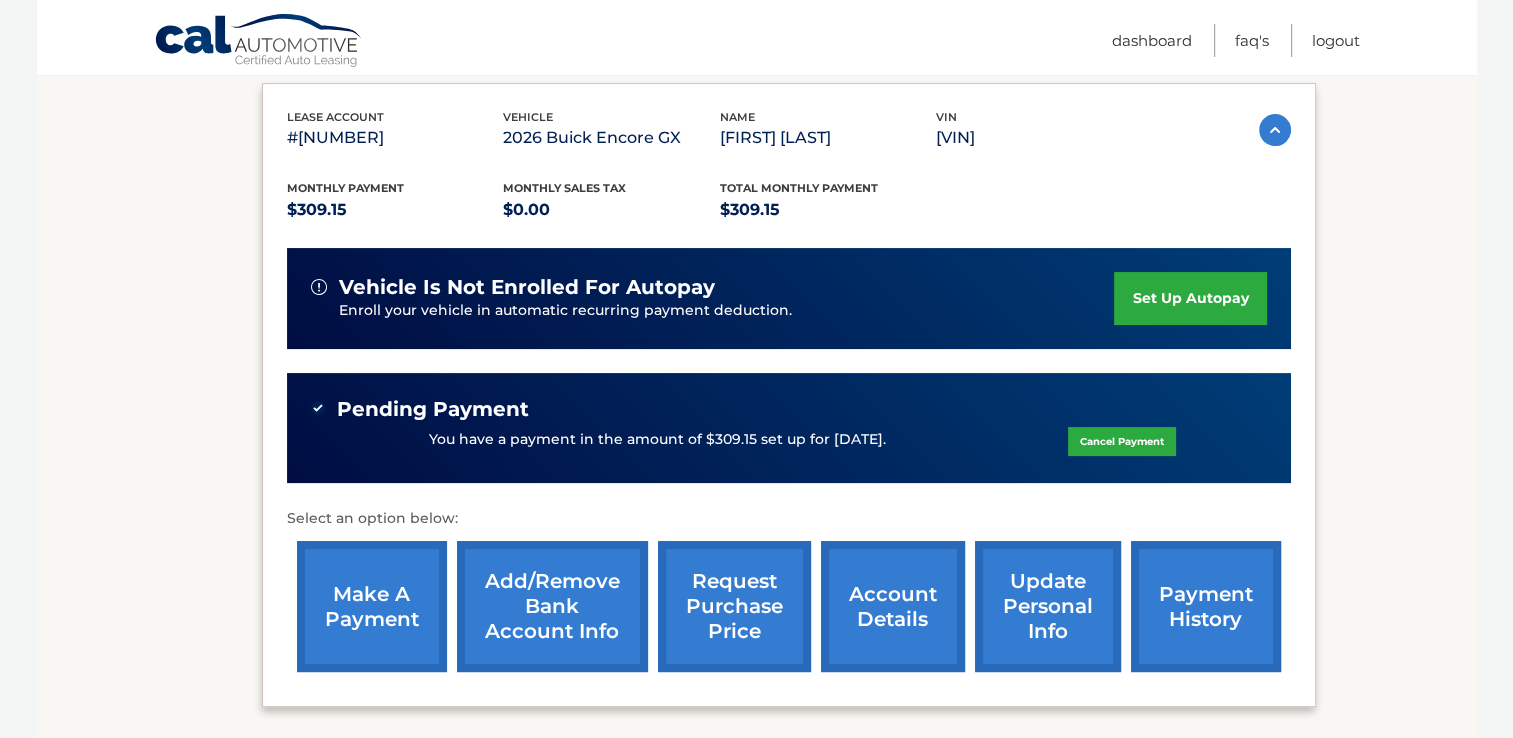 drag, startPoint x: 1348, startPoint y: 41, endPoint x: 1394, endPoint y: 402, distance: 363.91895 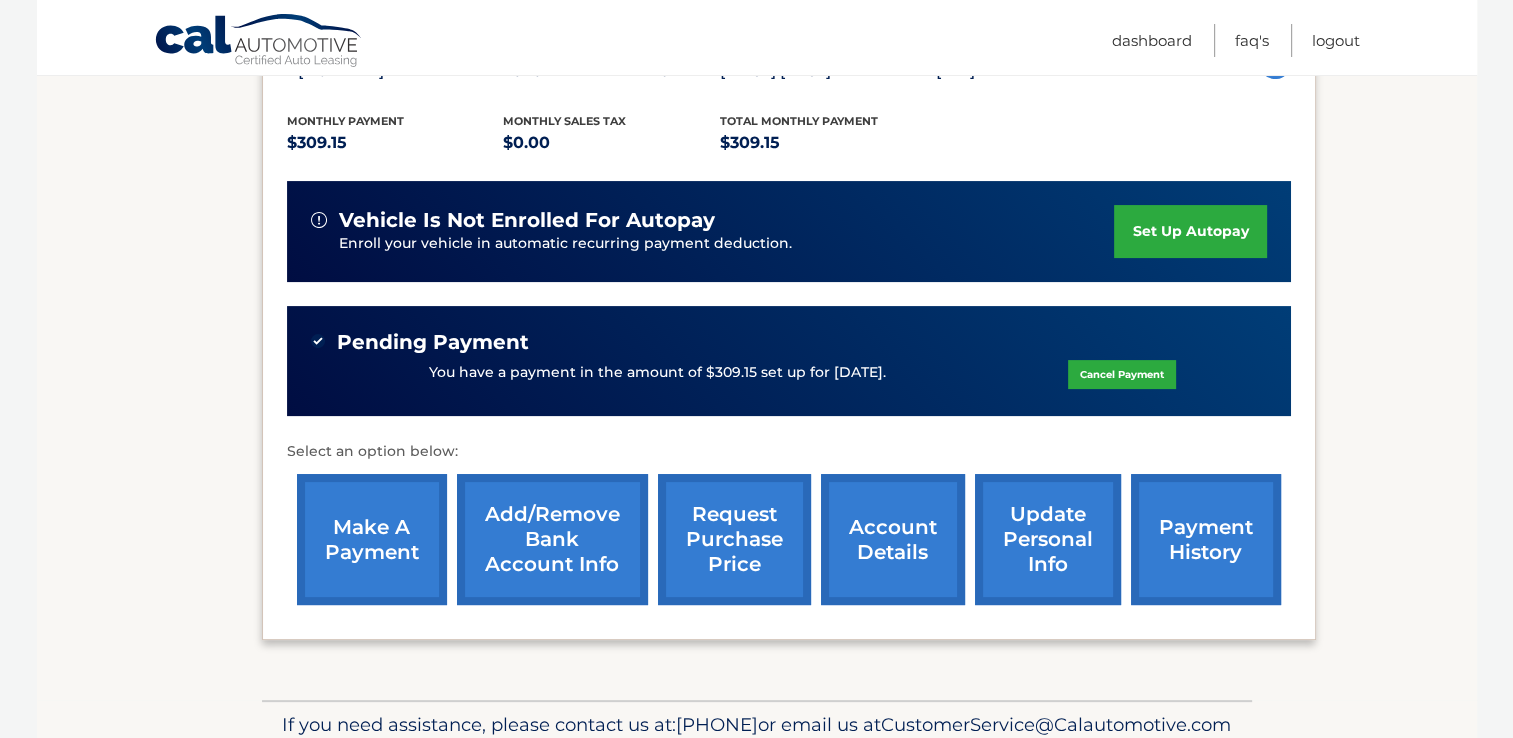 scroll, scrollTop: 397, scrollLeft: 0, axis: vertical 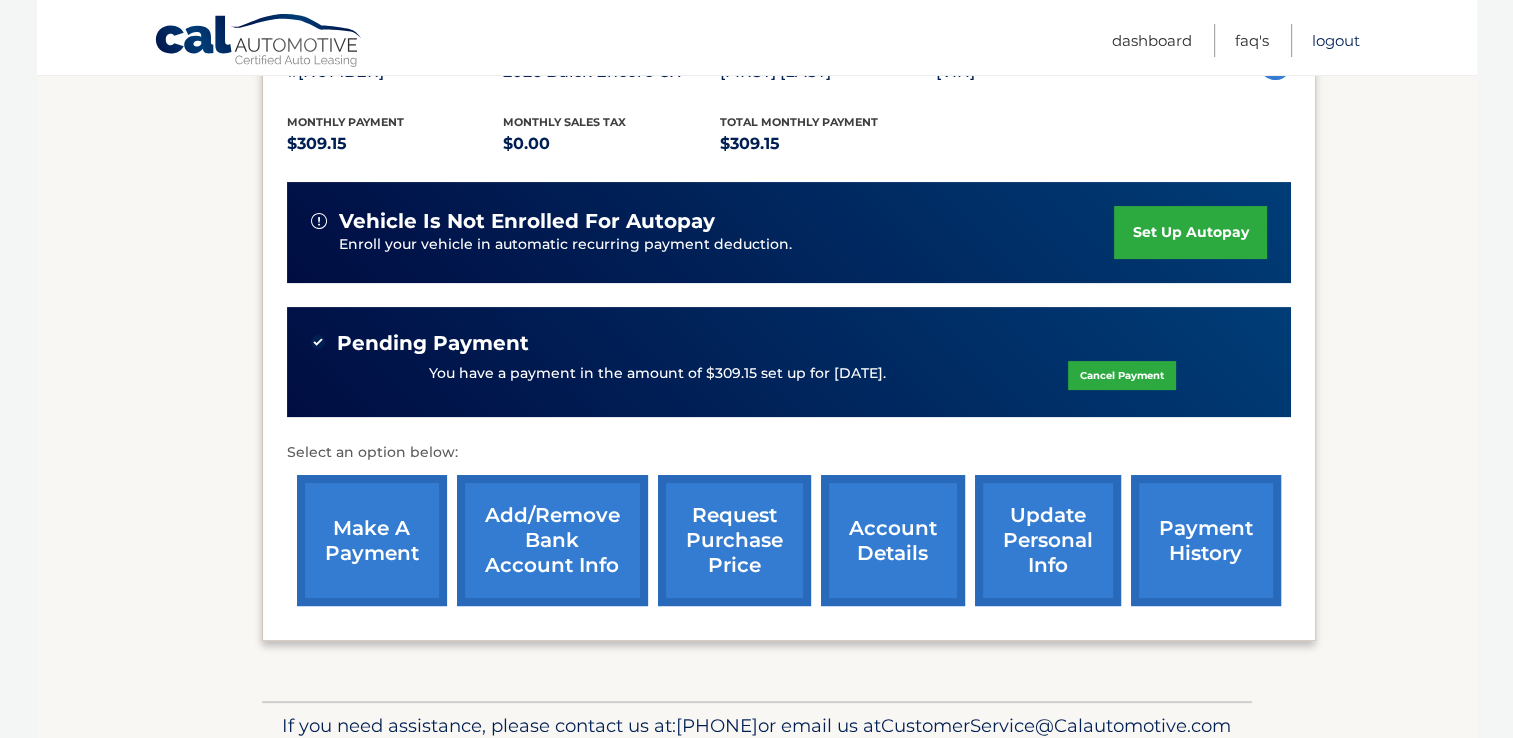 click on "Logout" at bounding box center [1336, 40] 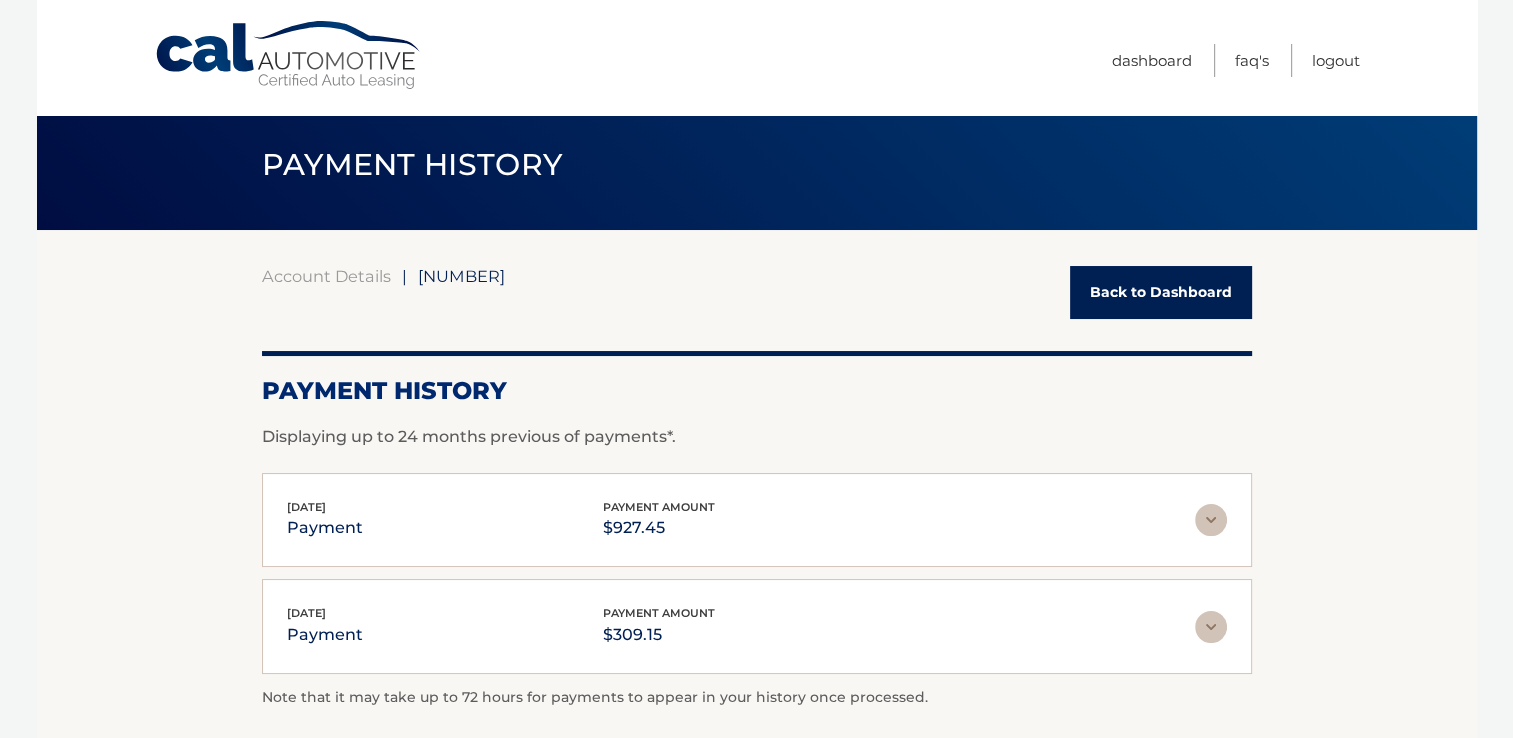 scroll, scrollTop: 3, scrollLeft: 0, axis: vertical 